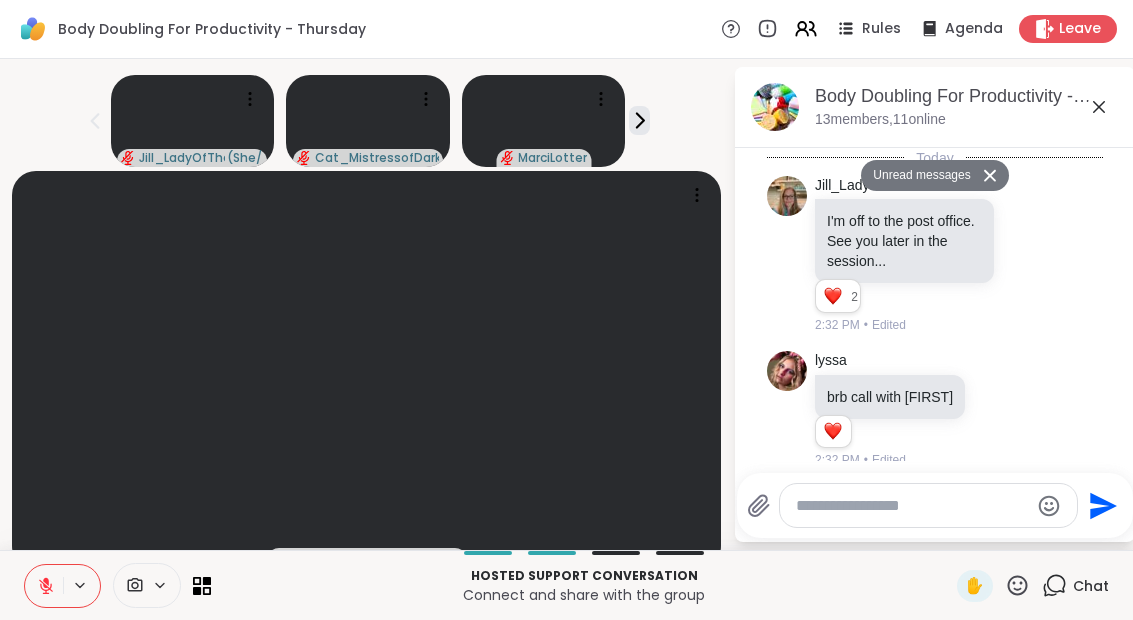 scroll, scrollTop: 0, scrollLeft: 0, axis: both 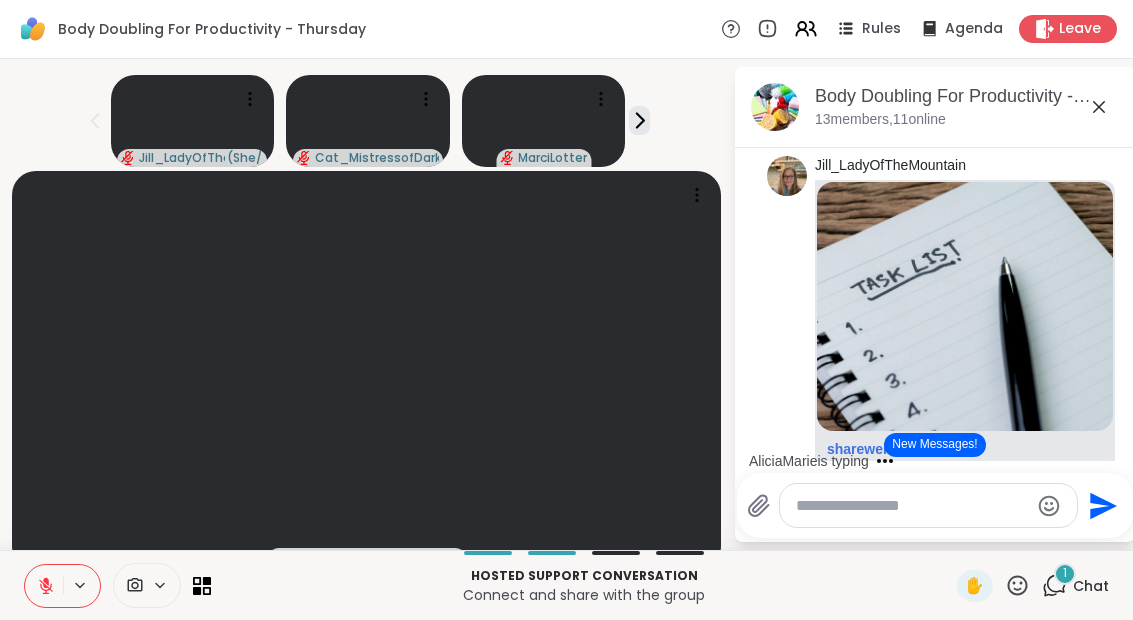 click on "sharewellnow.com" at bounding box center (889, 449) 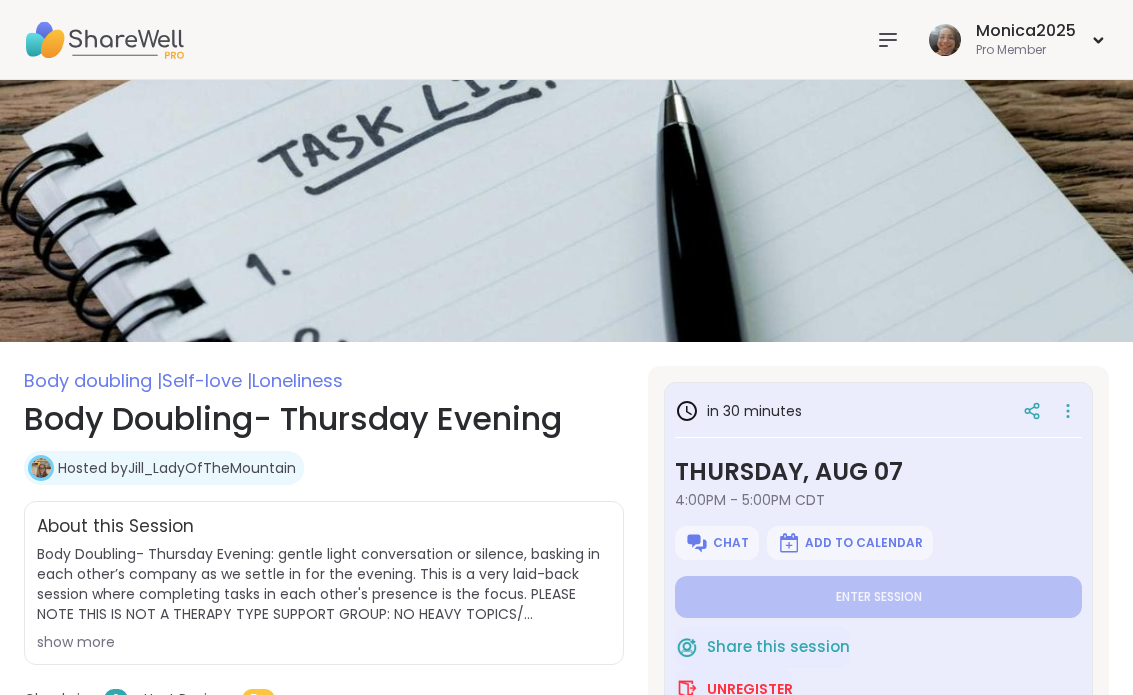 type on "*" 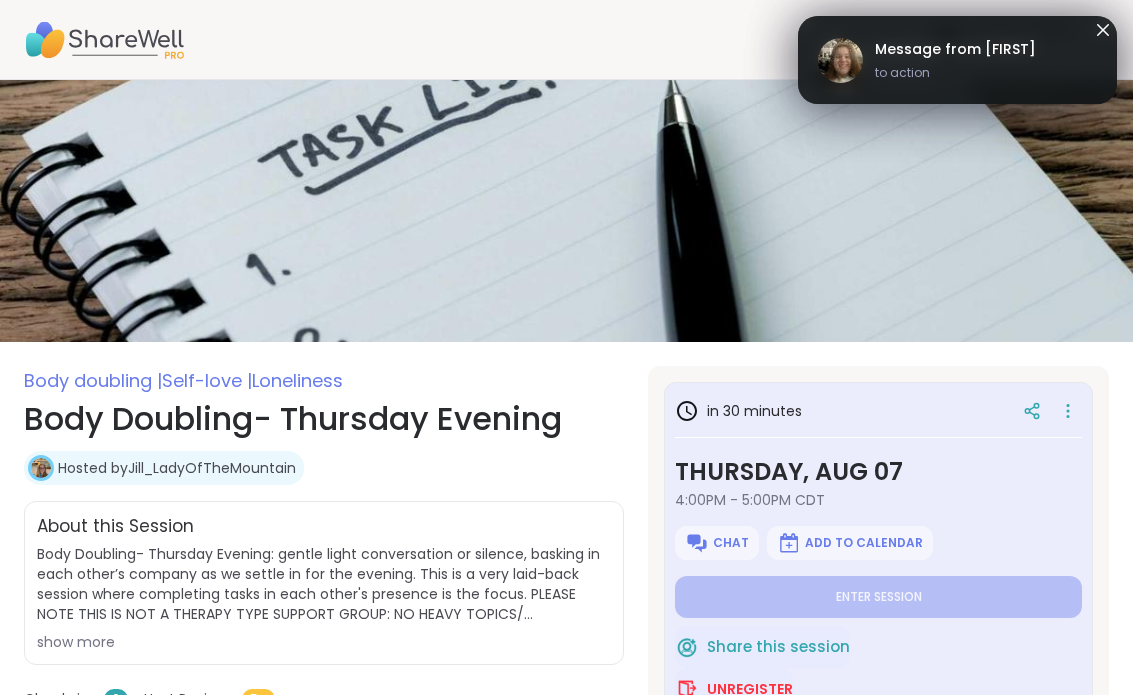 scroll, scrollTop: 0, scrollLeft: 0, axis: both 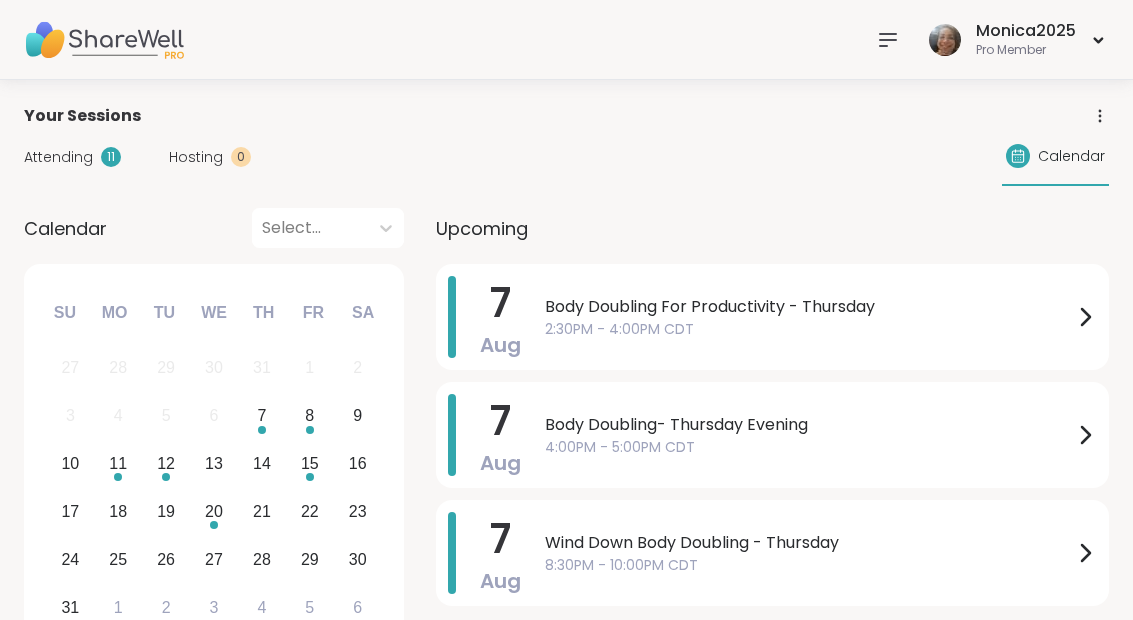 click on "2:30PM - 4:00PM CDT" at bounding box center [809, 329] 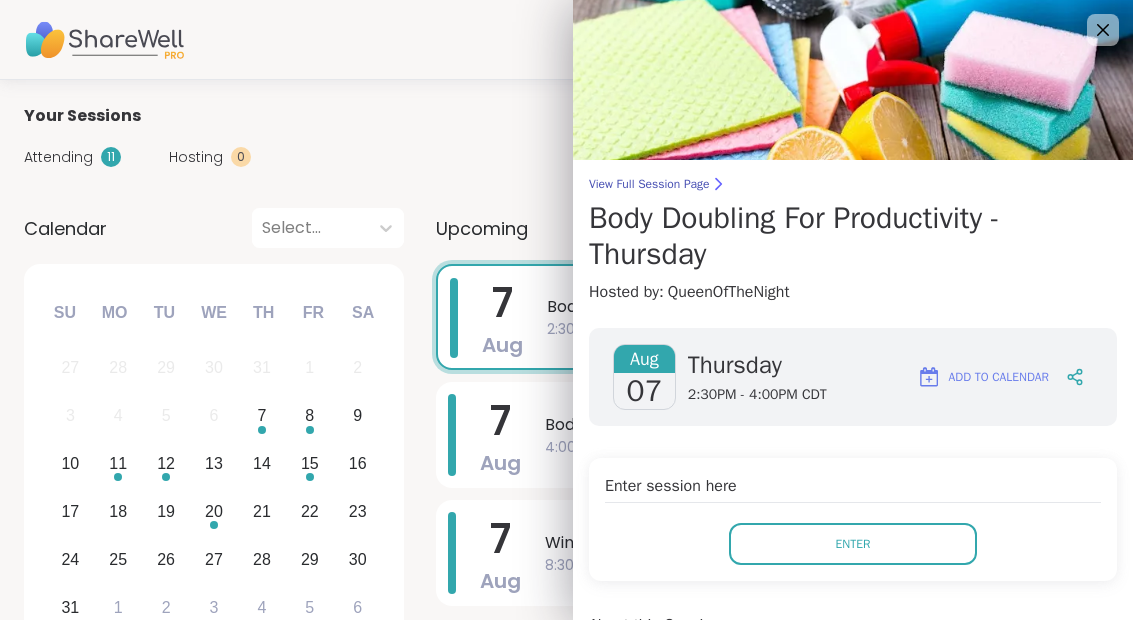 click on "Enter" at bounding box center (853, 544) 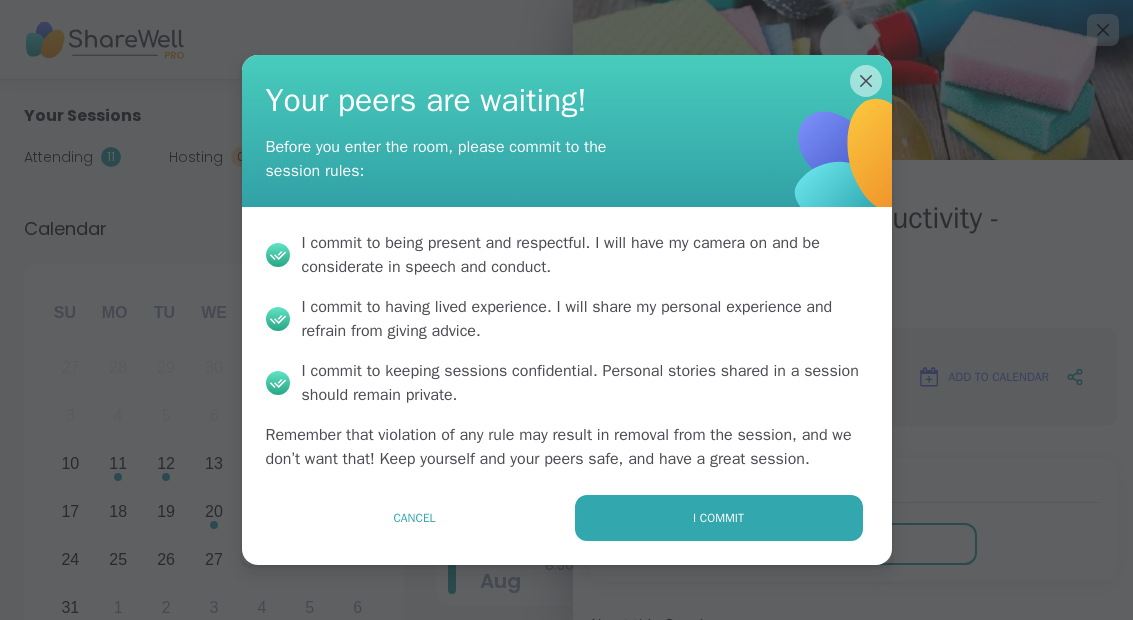 click on "I commit" at bounding box center [719, 518] 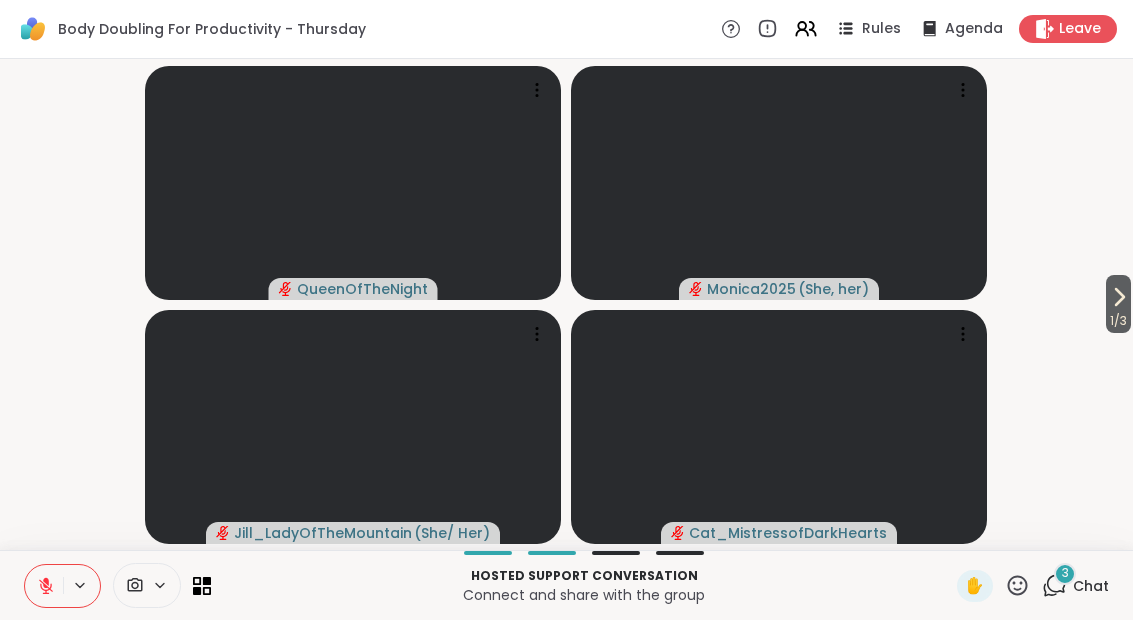 click on "3" at bounding box center [1065, 574] 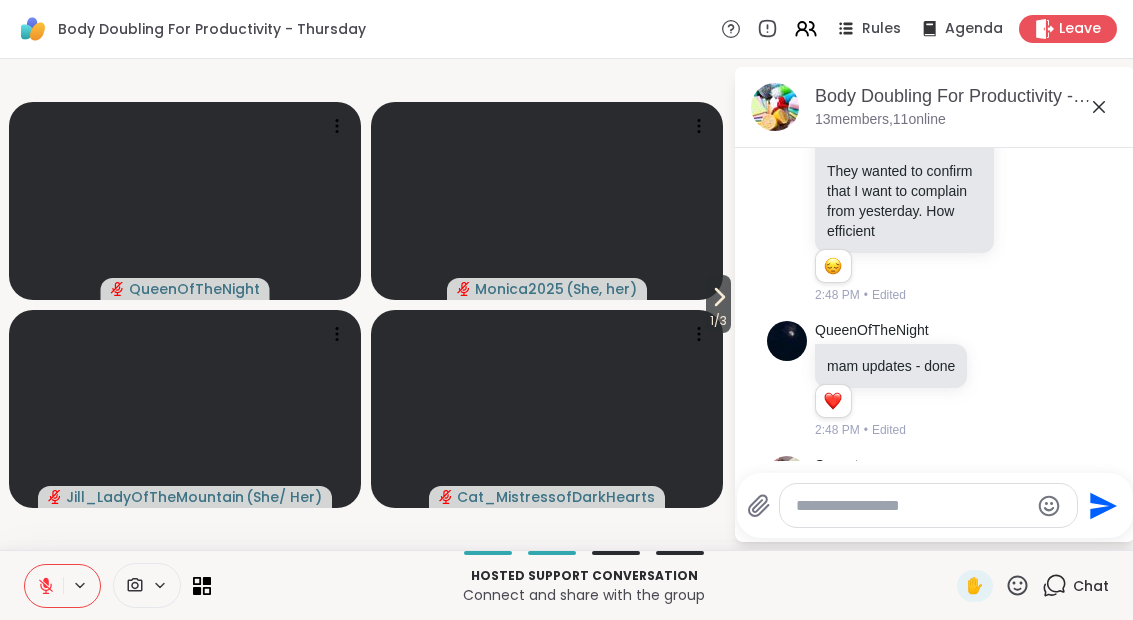 scroll, scrollTop: 2779, scrollLeft: 0, axis: vertical 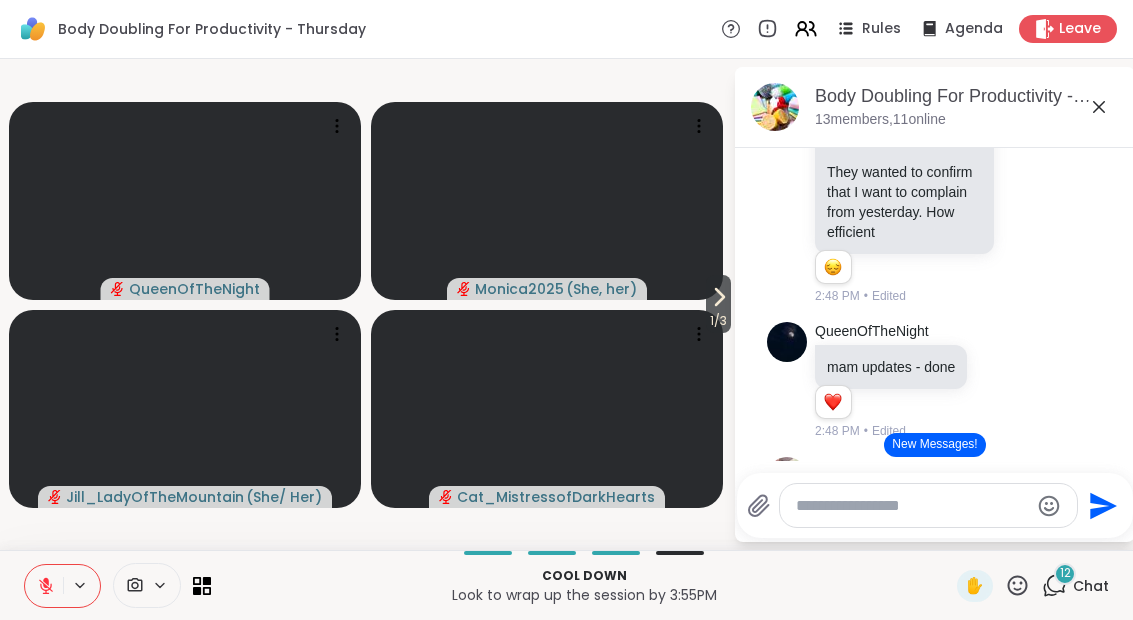 click 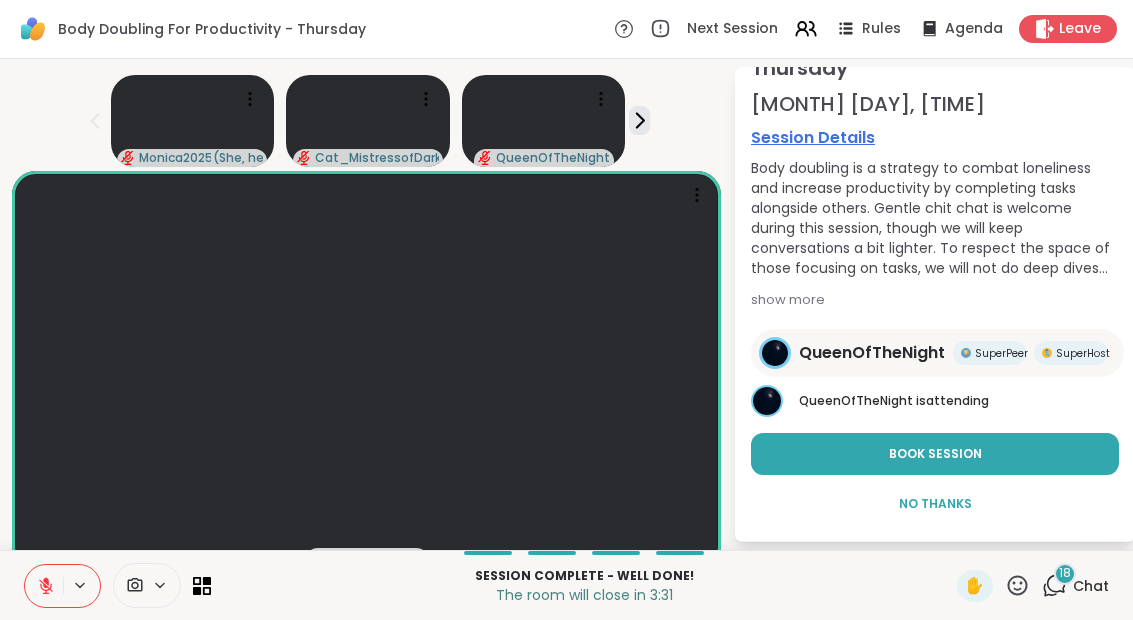 scroll, scrollTop: 109, scrollLeft: 0, axis: vertical 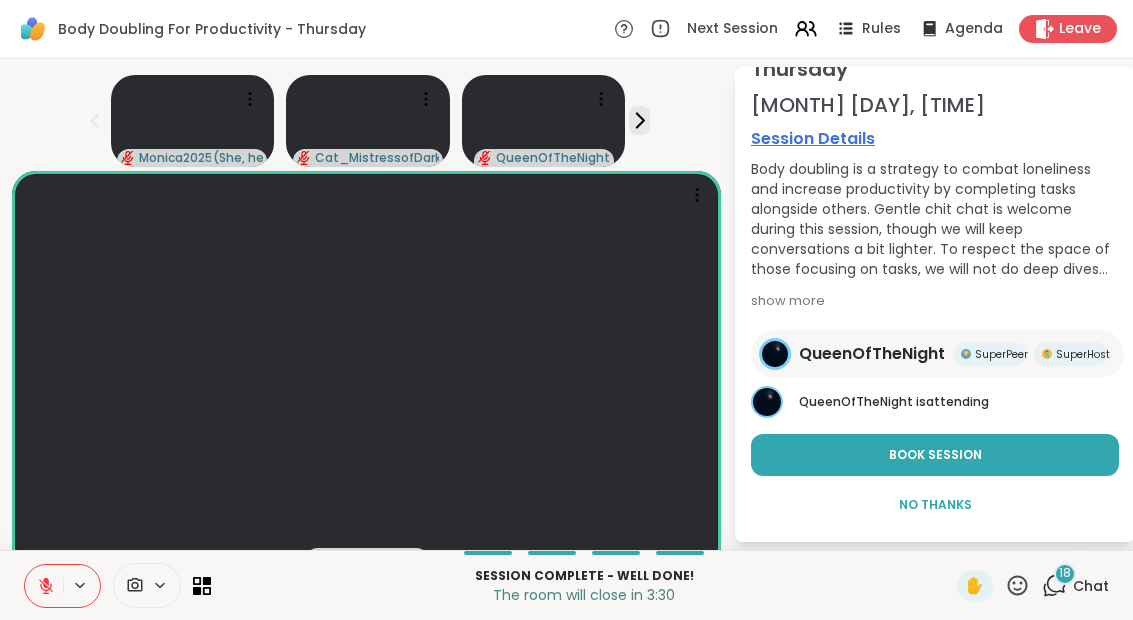 click on "Book Session" at bounding box center (935, 455) 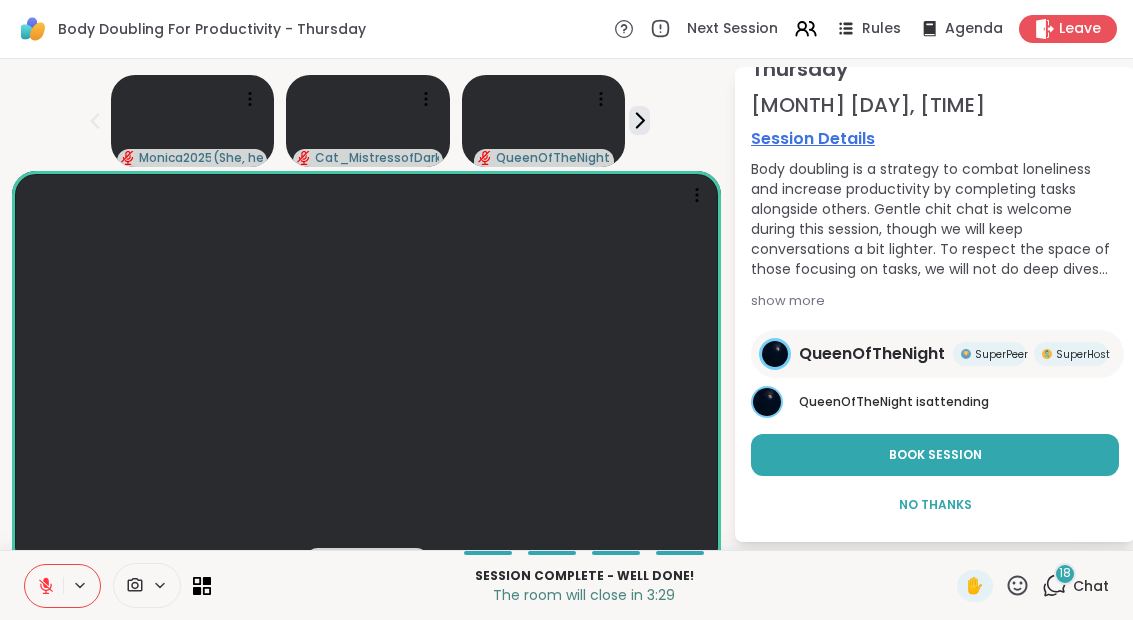 scroll, scrollTop: 59, scrollLeft: 0, axis: vertical 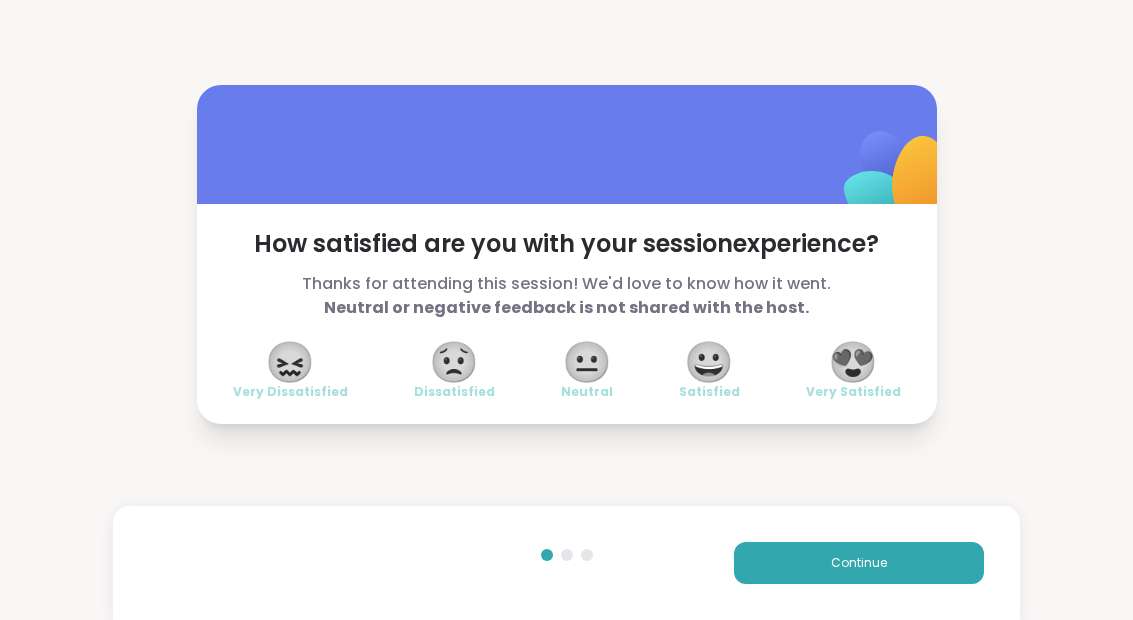 click on "😀" at bounding box center [709, 362] 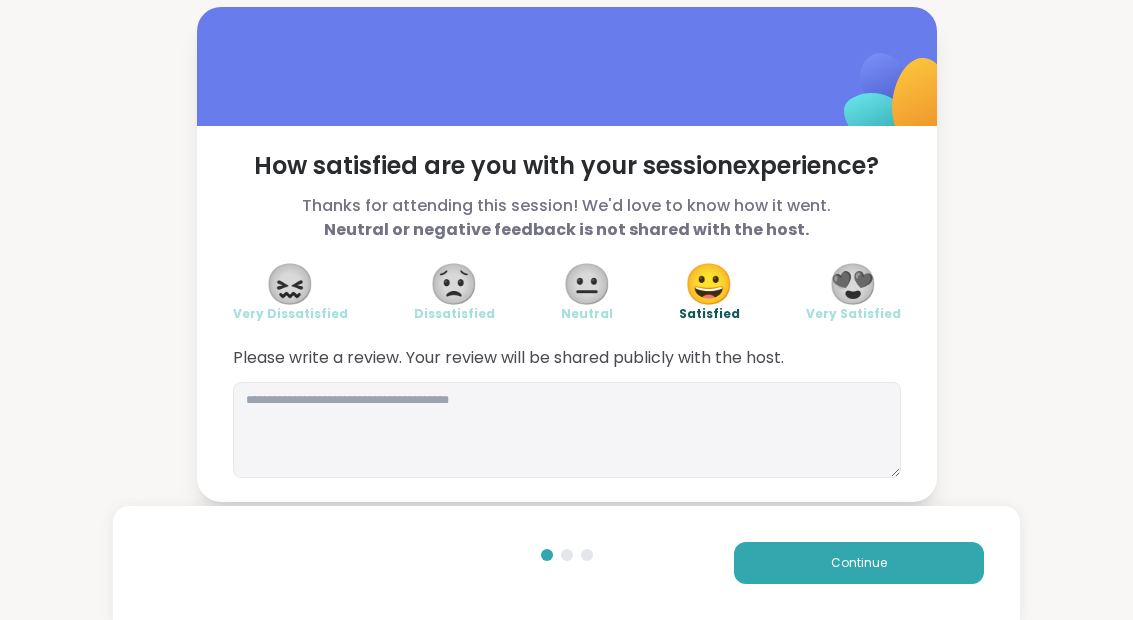 click on "Continue" at bounding box center [859, 563] 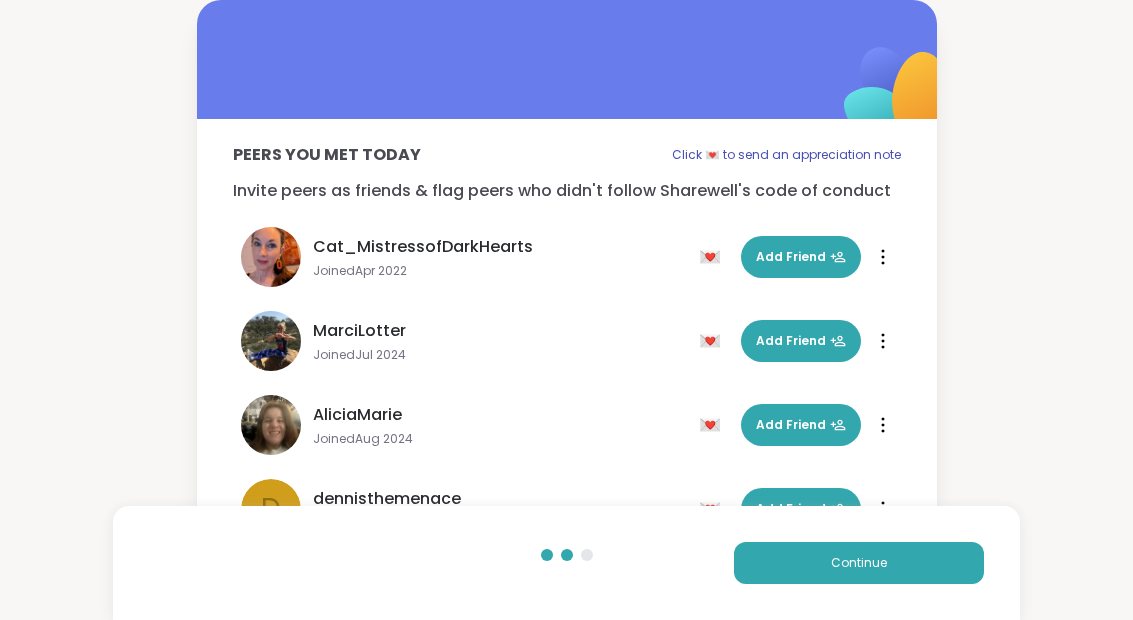 click on "Continue" at bounding box center (859, 563) 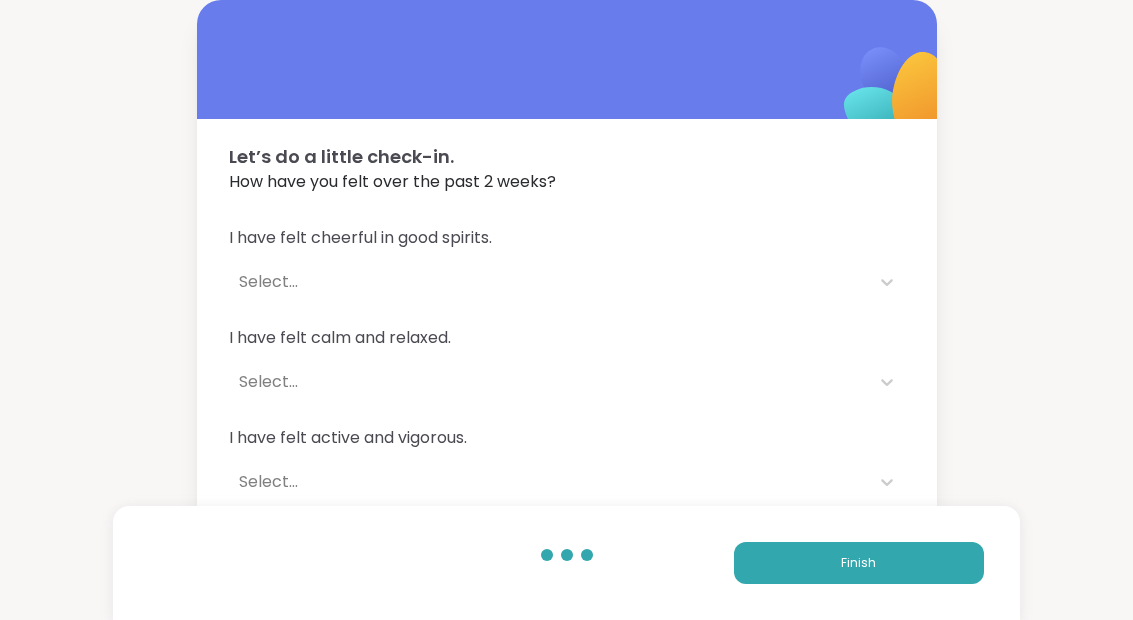 click on "Finish" at bounding box center [859, 563] 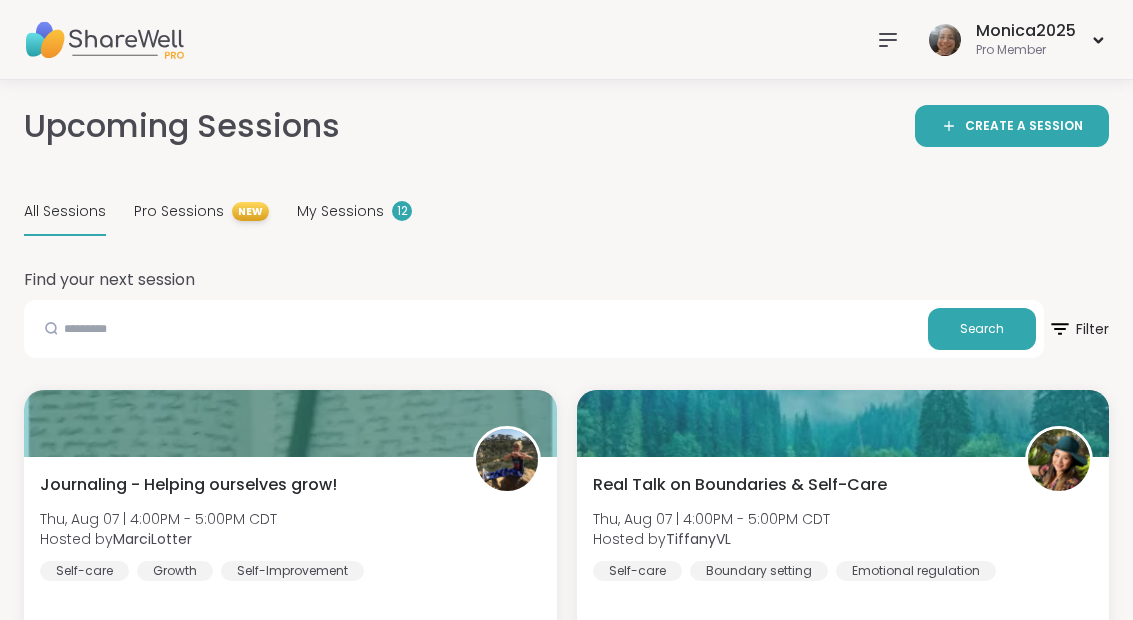 click on "My Sessions" at bounding box center (340, 211) 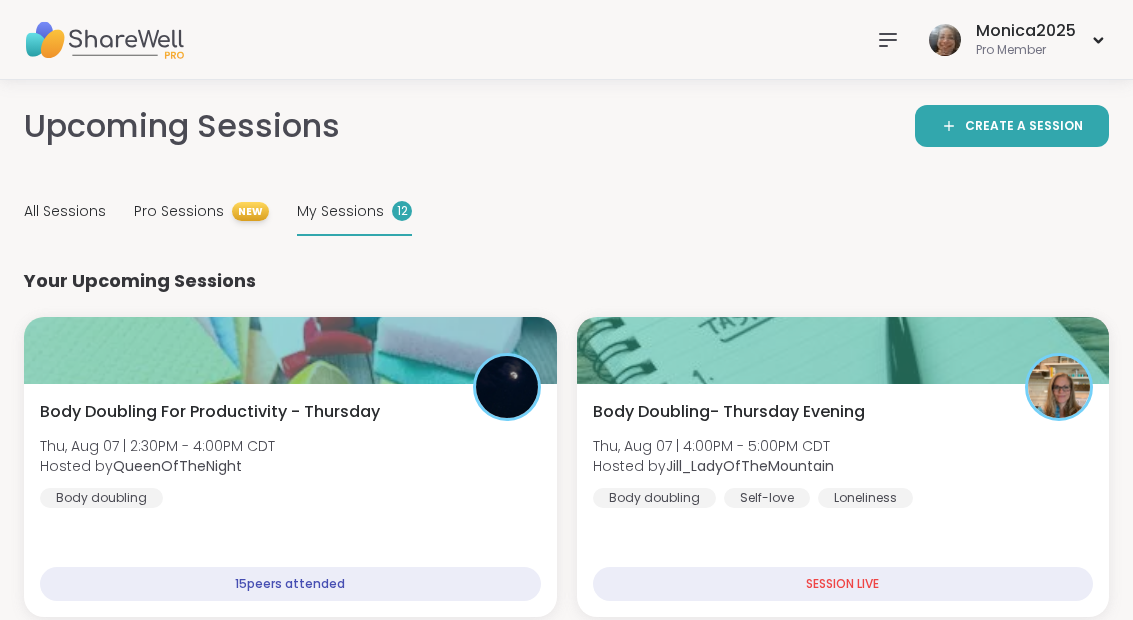 click on "Body Doubling- [DAY] Evening [DAY], [MONTH] [DAY] | [TIME] - [TIME] [TIMEZONE] Hosted by [PERSON] Body doubling Self-love Loneliness" at bounding box center [843, 454] 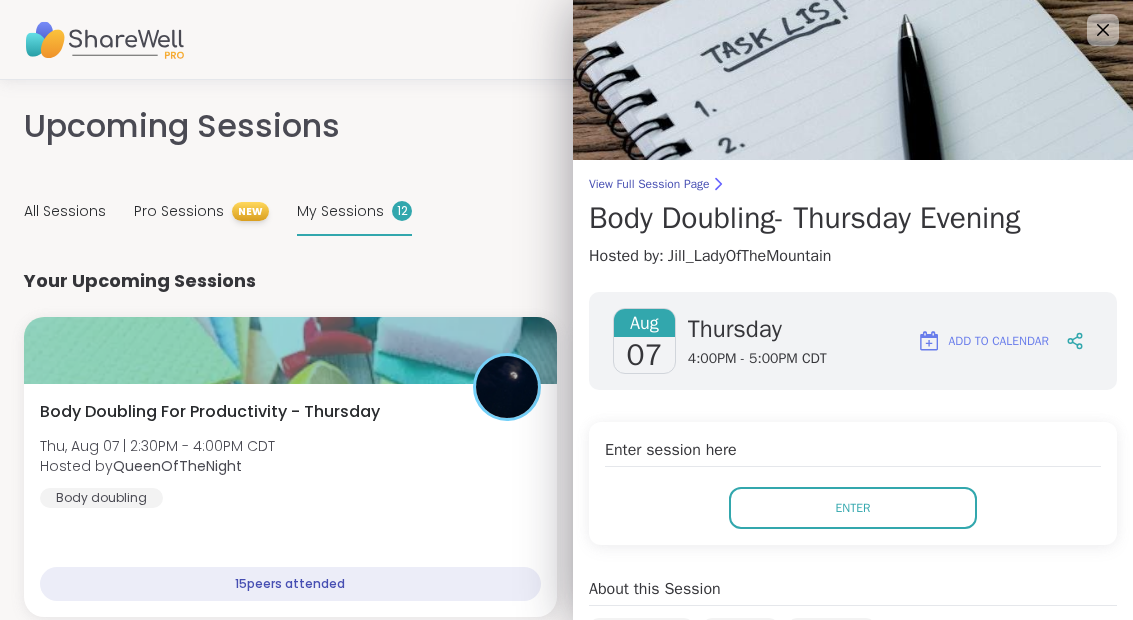 click on "Enter" at bounding box center [853, 508] 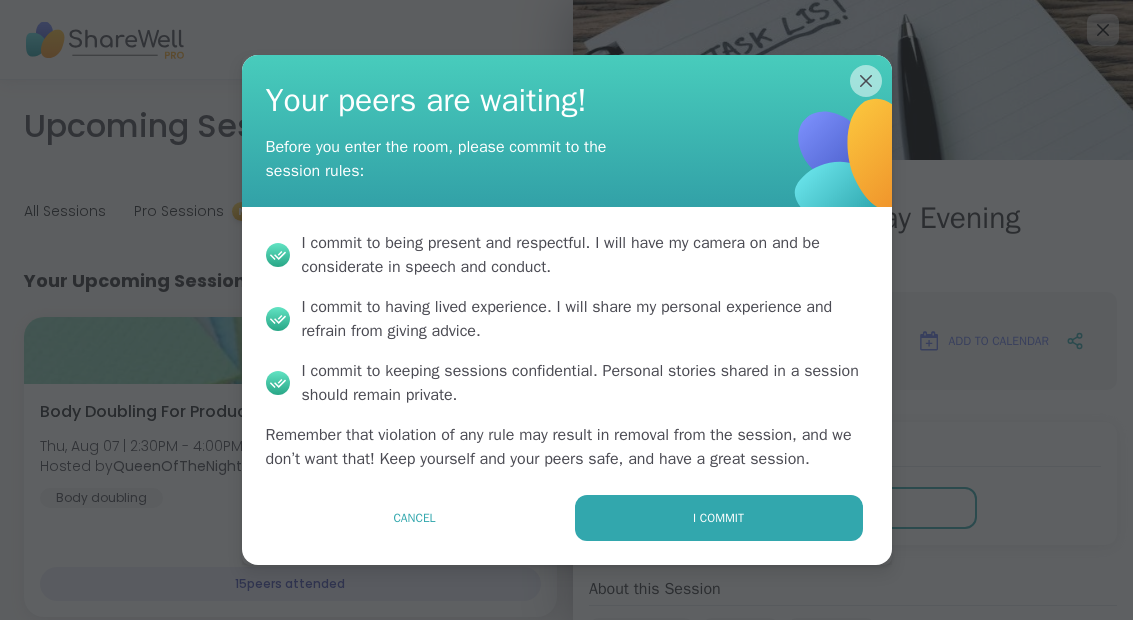 click on "I commit" at bounding box center (719, 518) 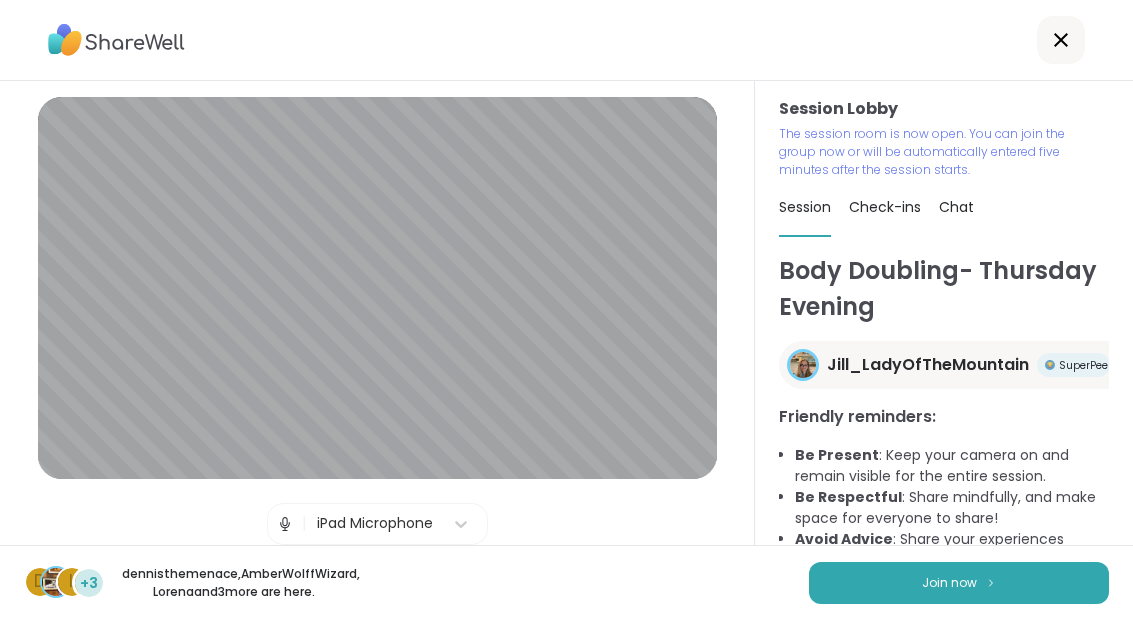 click on "Join now" at bounding box center [959, 583] 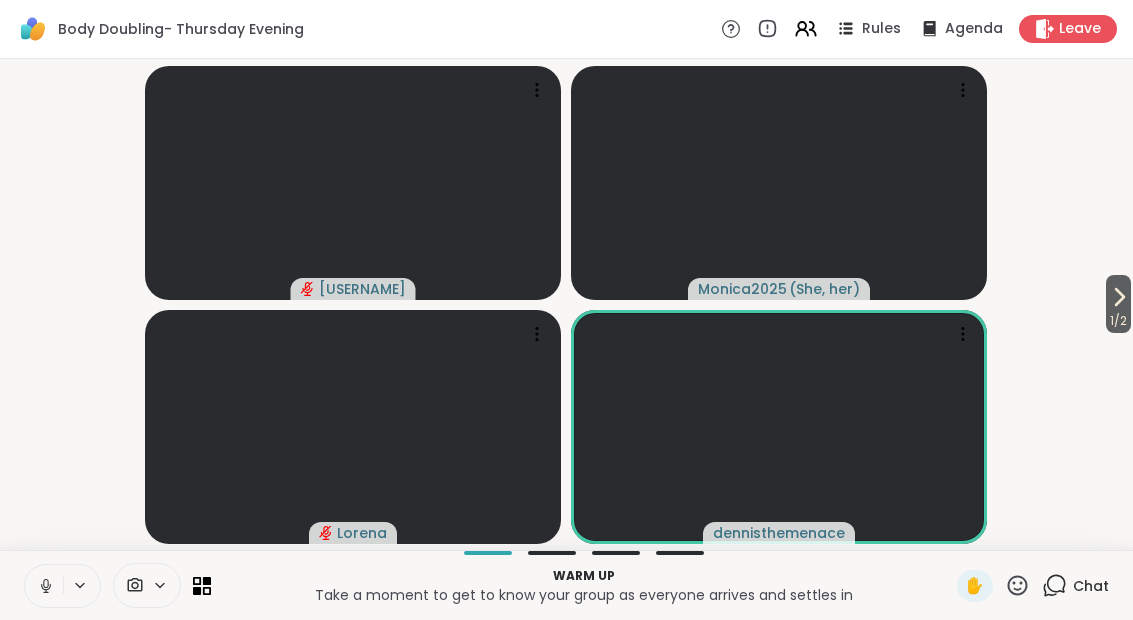 click 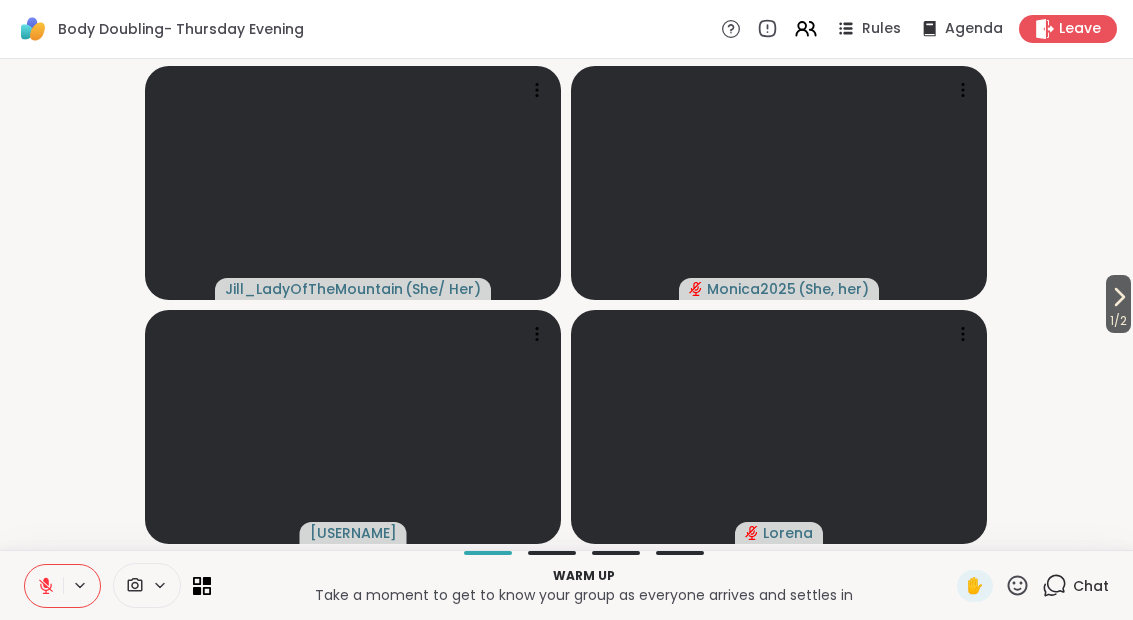 click on "Chat" at bounding box center (1075, 586) 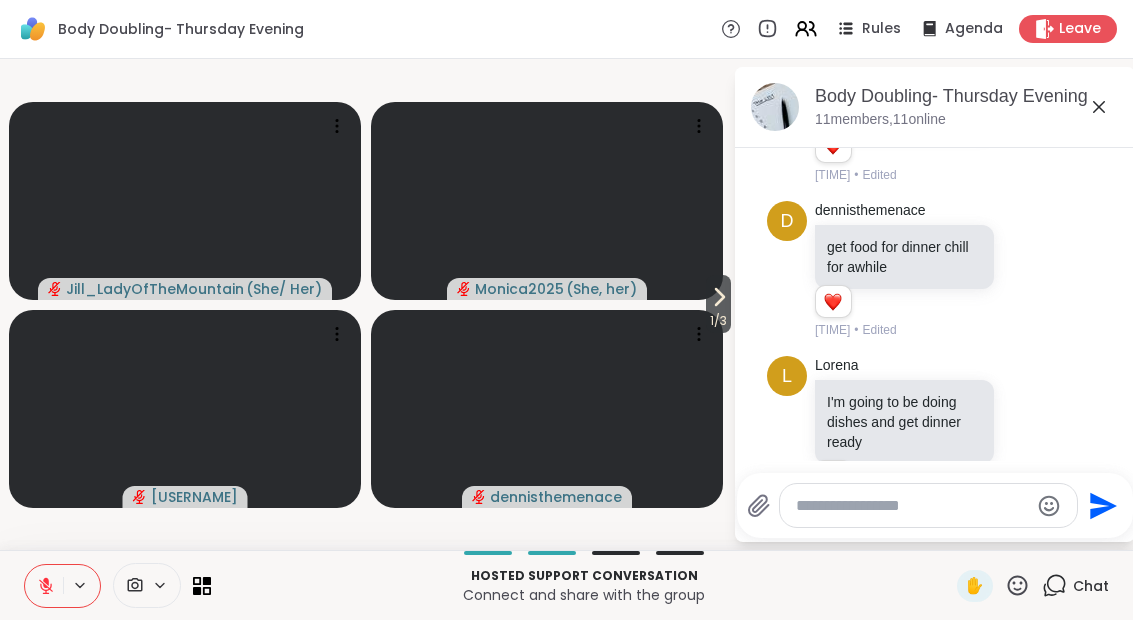 scroll, scrollTop: 865, scrollLeft: 0, axis: vertical 